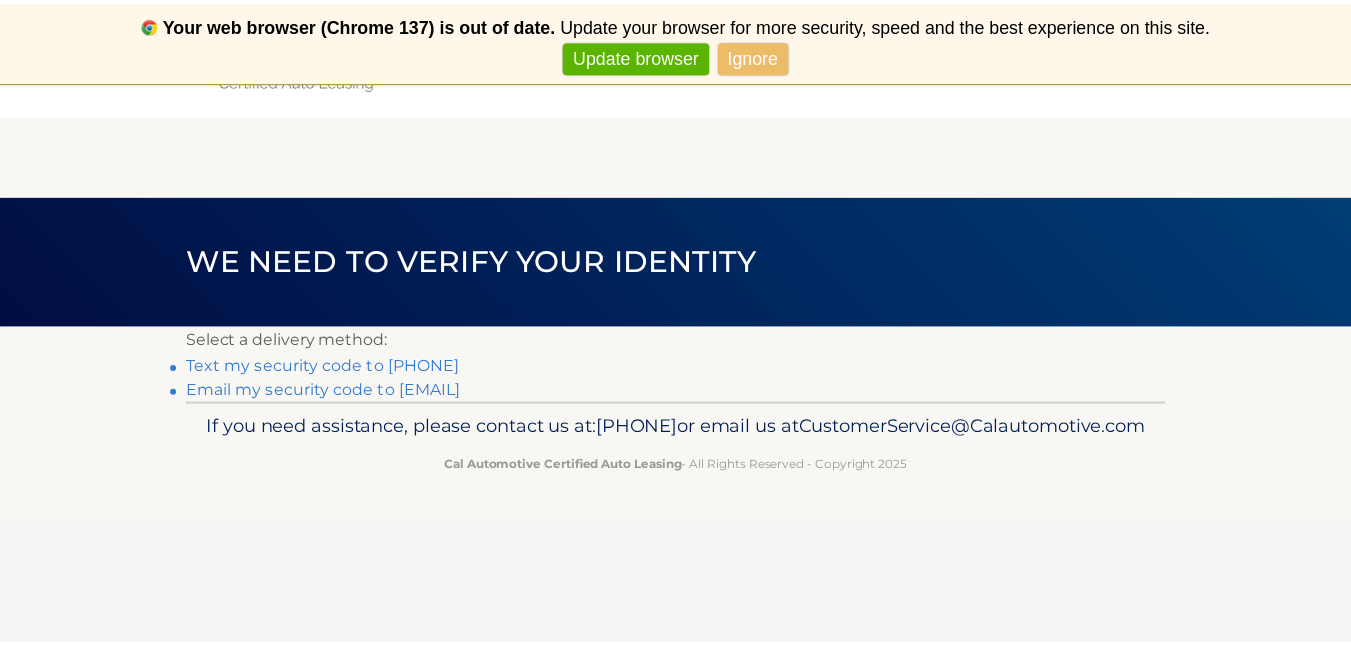 scroll, scrollTop: 0, scrollLeft: 0, axis: both 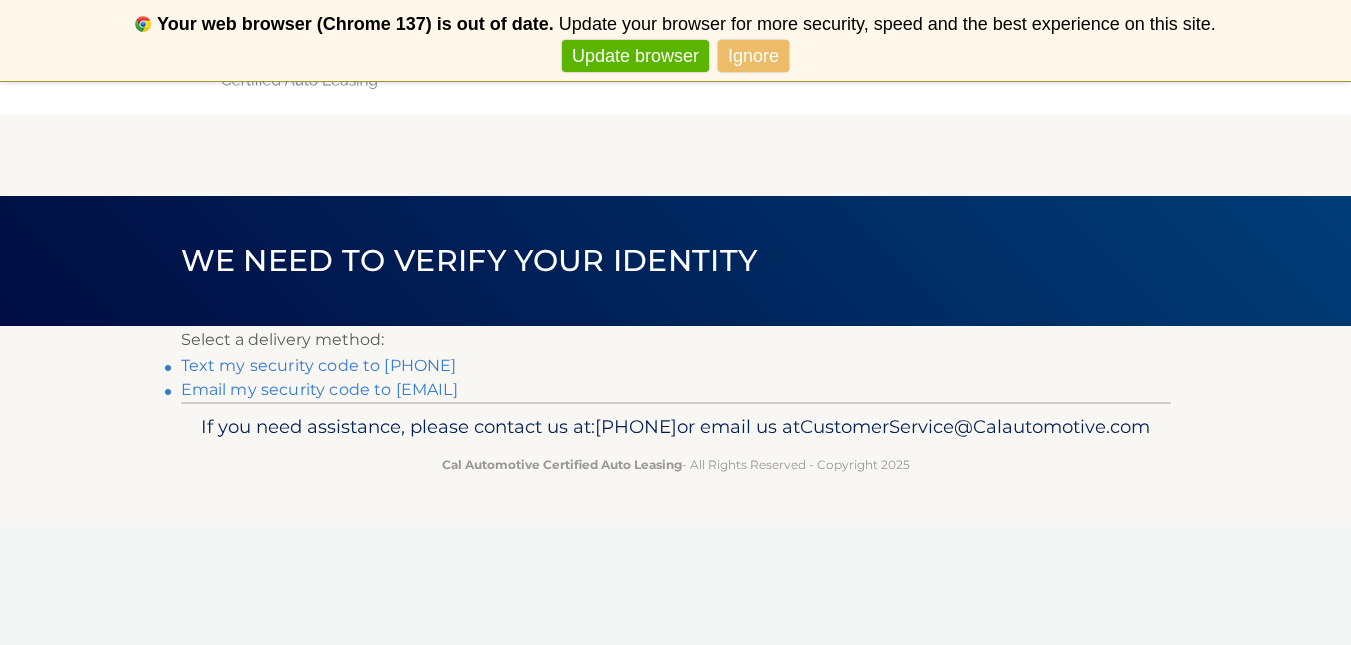 click on "Text my security code to xxx-xxx-7167" at bounding box center [319, 365] 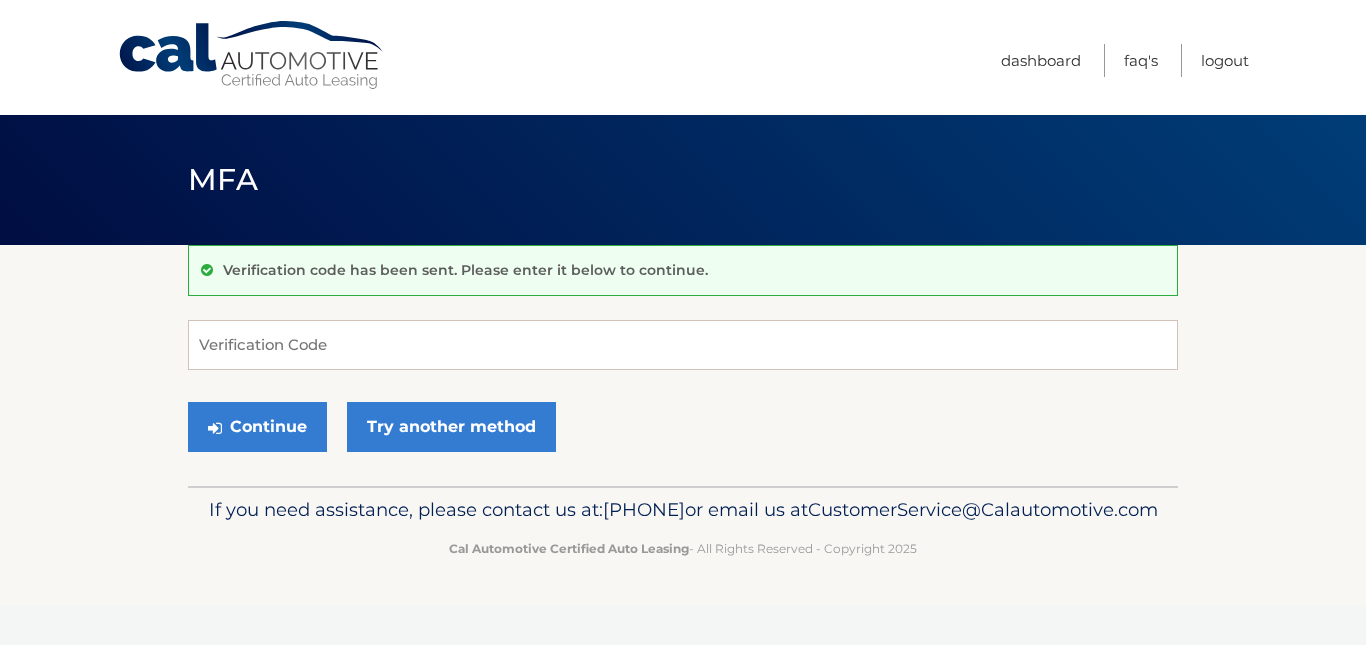 scroll, scrollTop: 0, scrollLeft: 0, axis: both 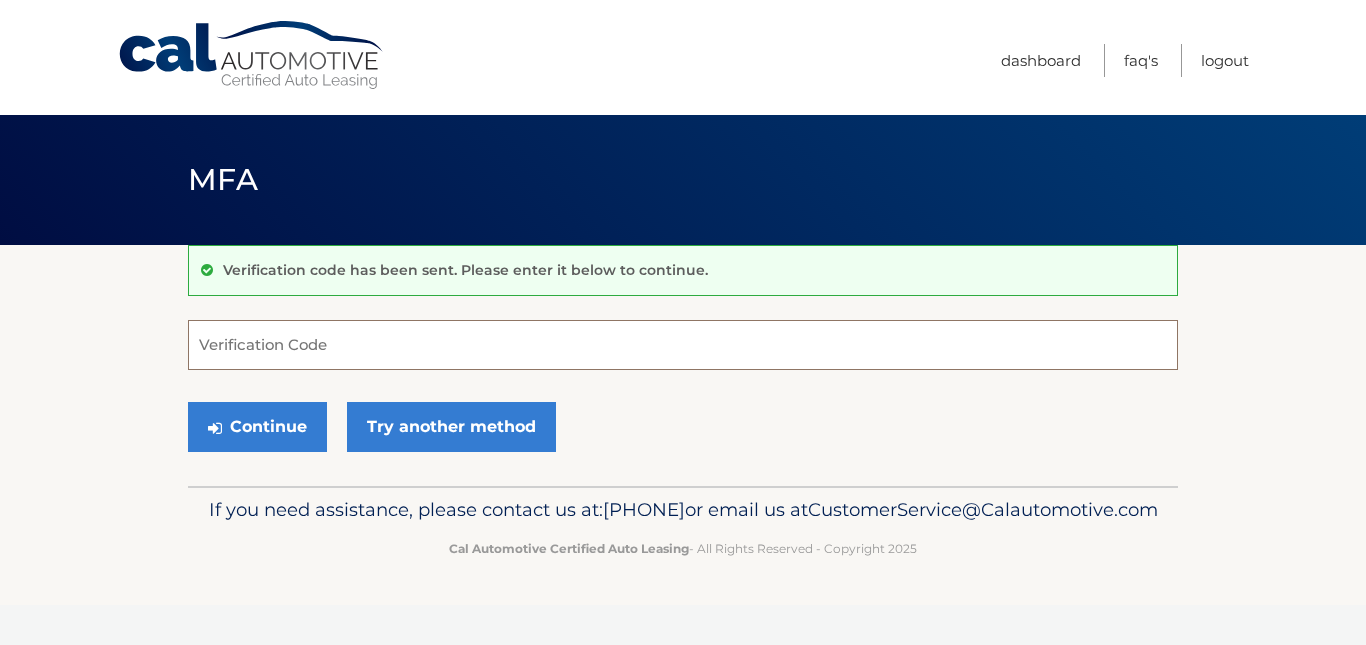click on "Verification Code" at bounding box center (683, 345) 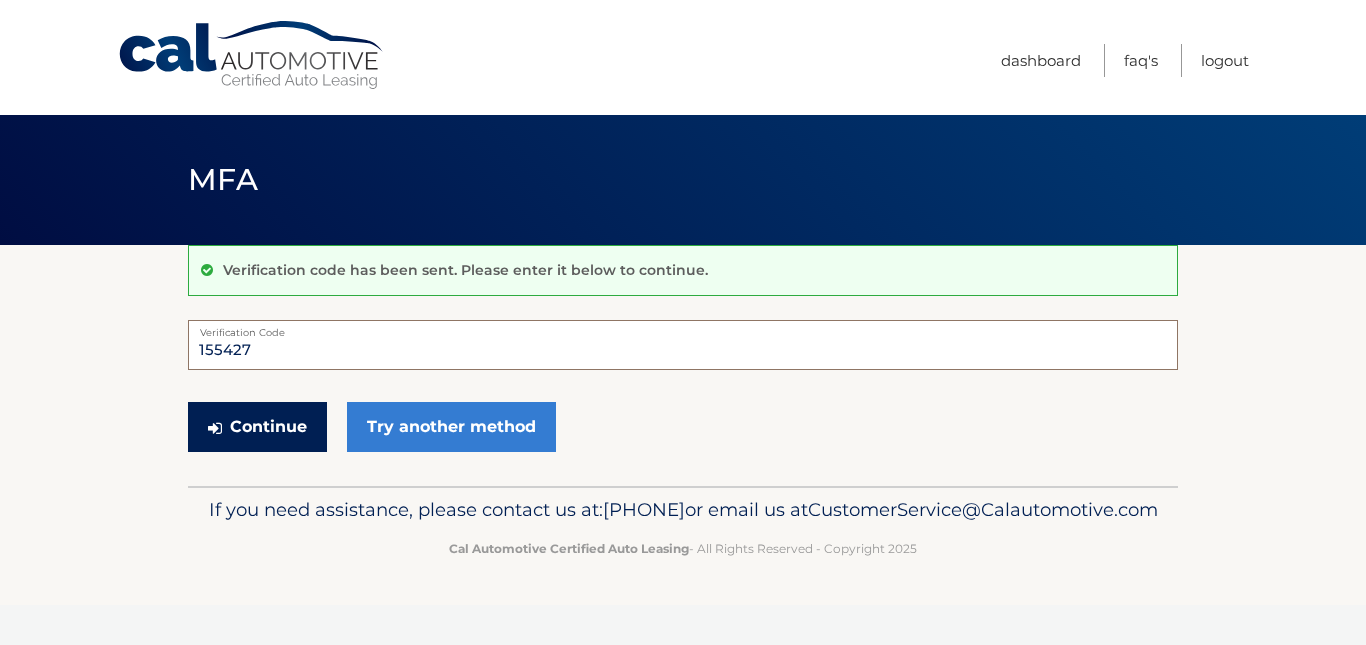 type on "[NUMBER]" 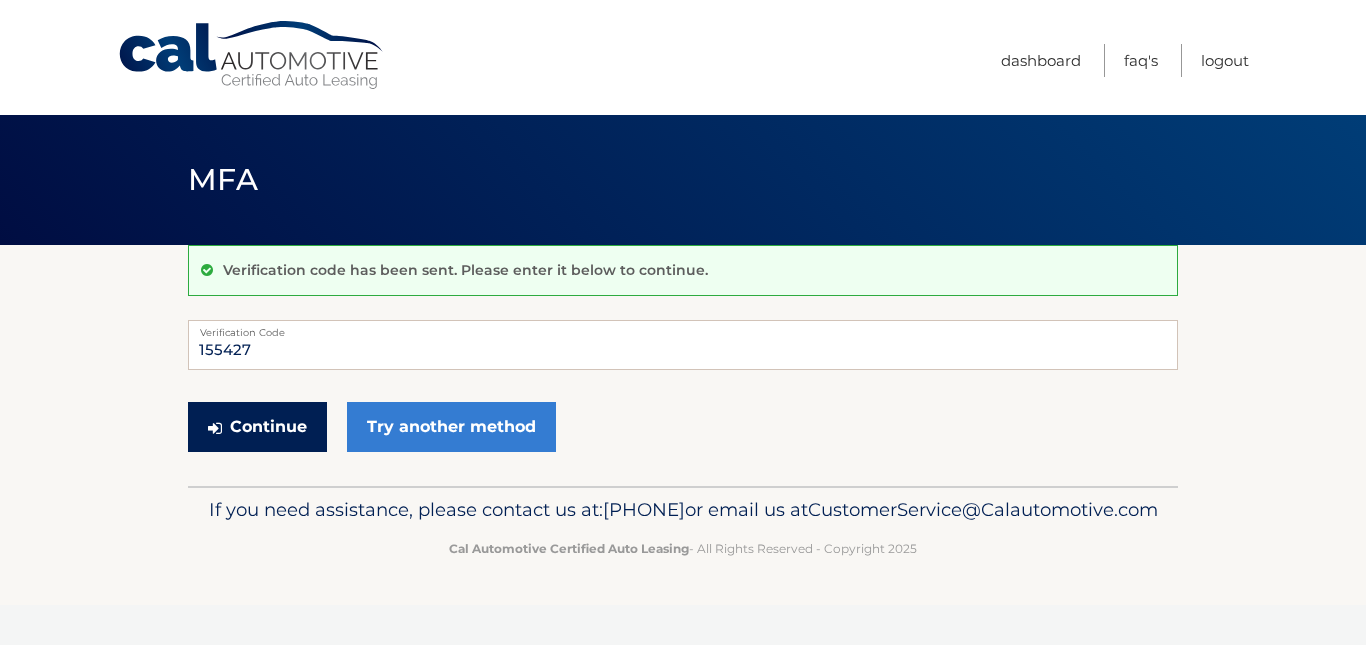 click on "Continue" at bounding box center (257, 427) 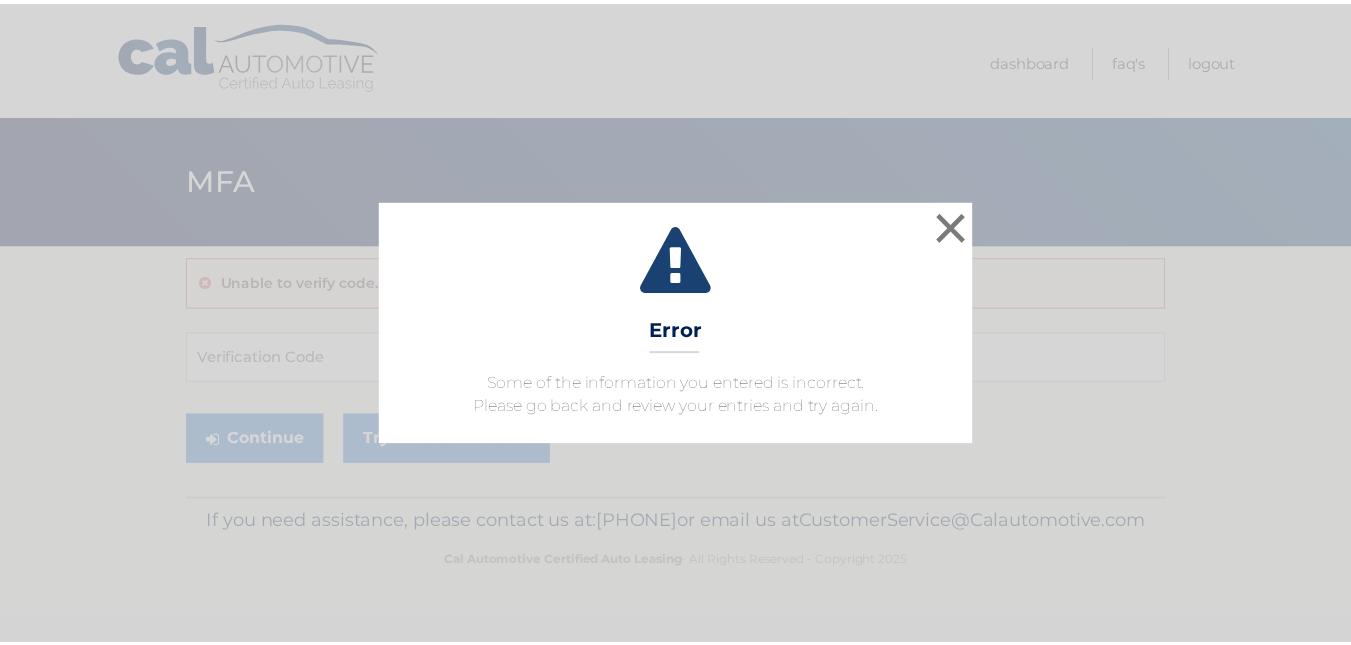 scroll, scrollTop: 0, scrollLeft: 0, axis: both 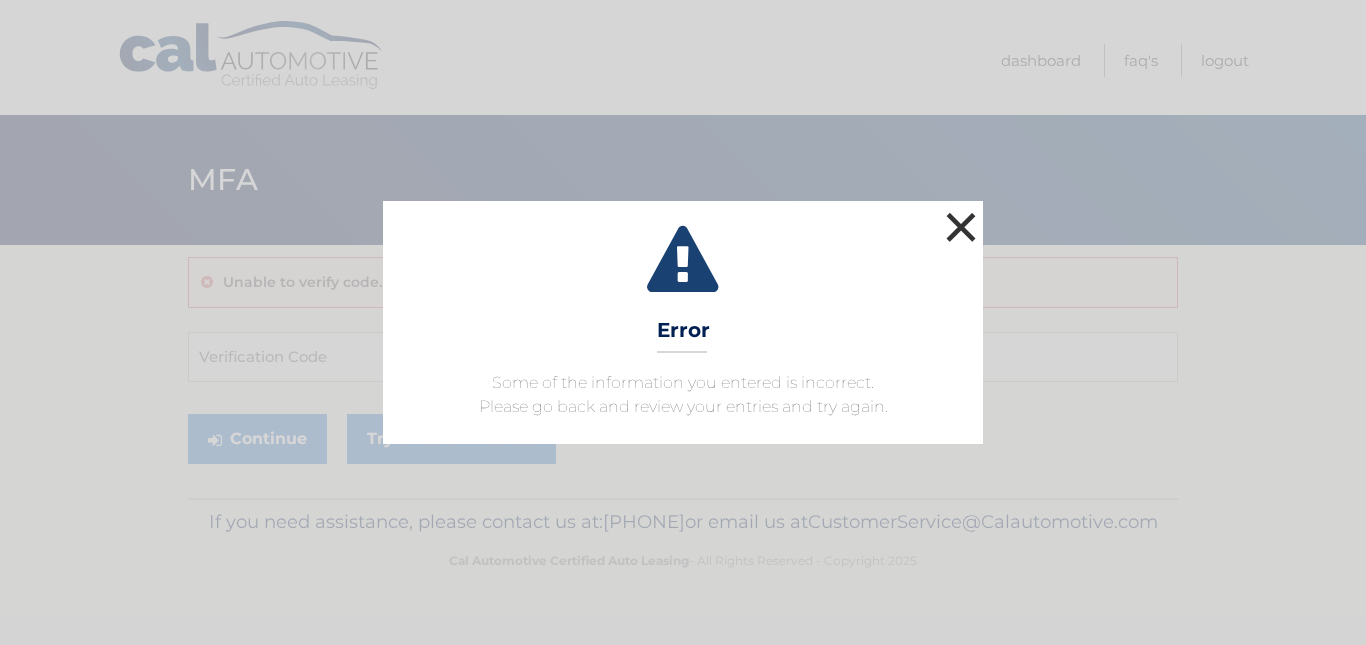 click on "×" at bounding box center [961, 227] 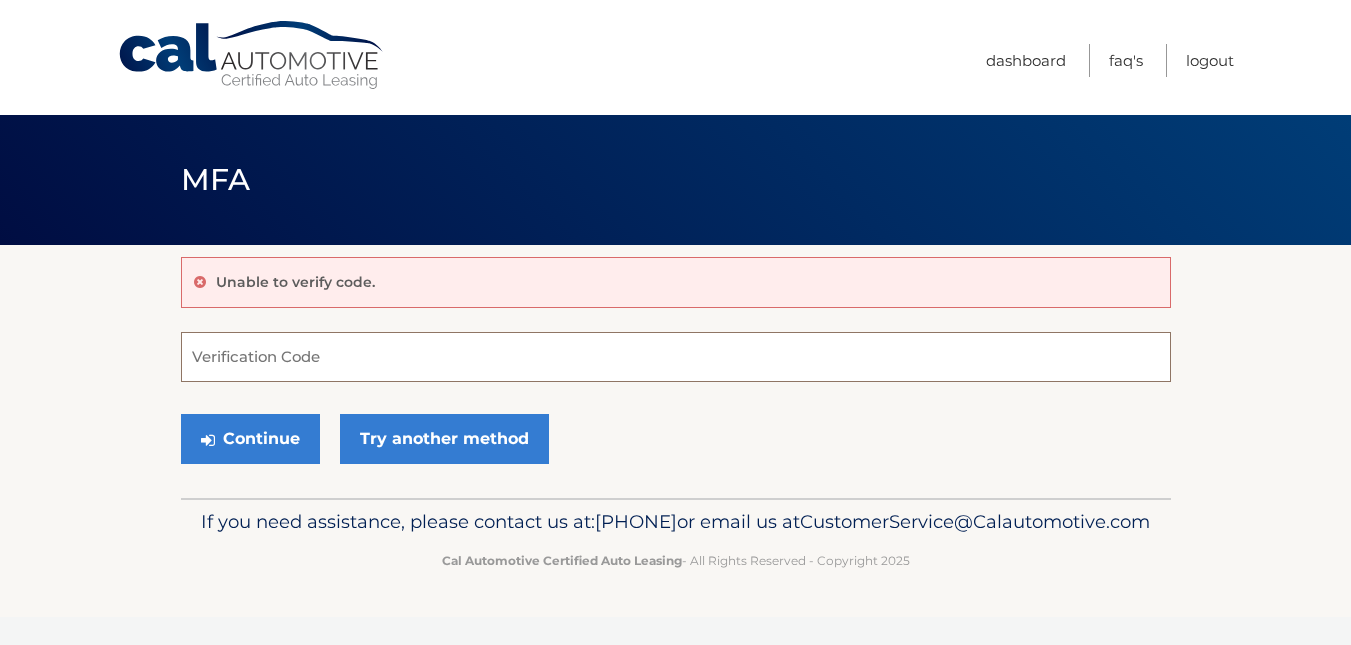 click on "Verification Code" at bounding box center [676, 357] 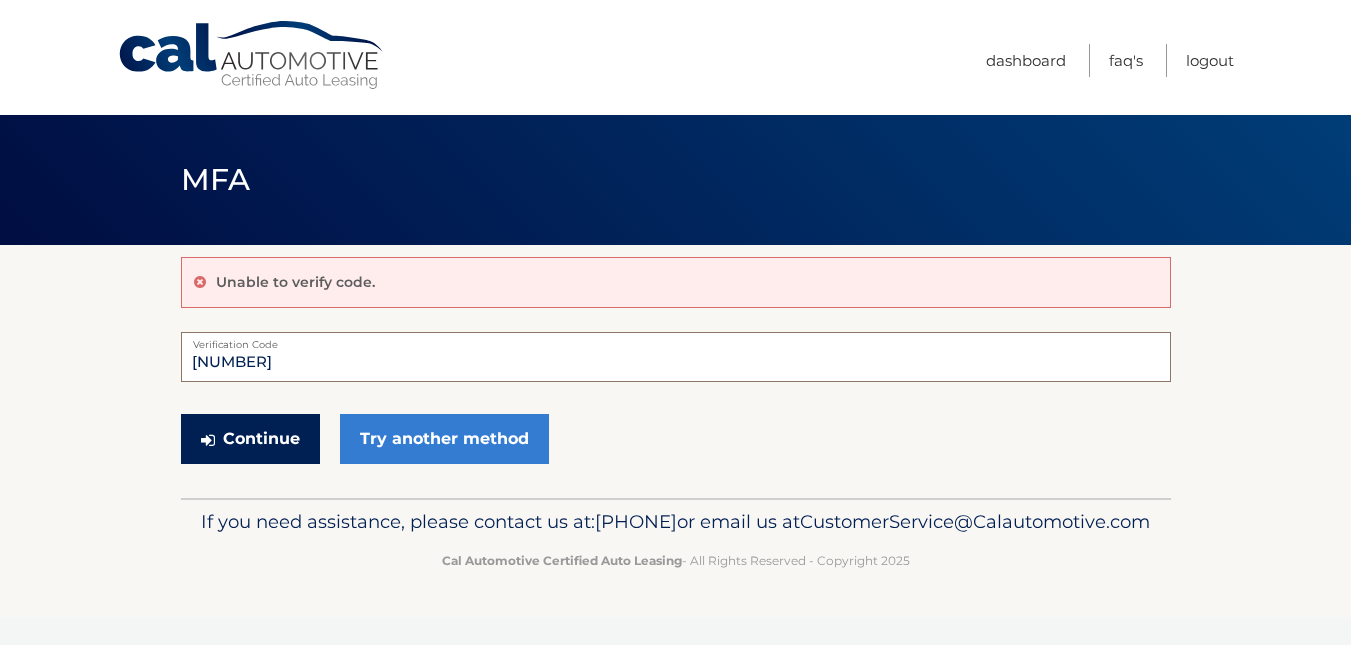 type on "155427" 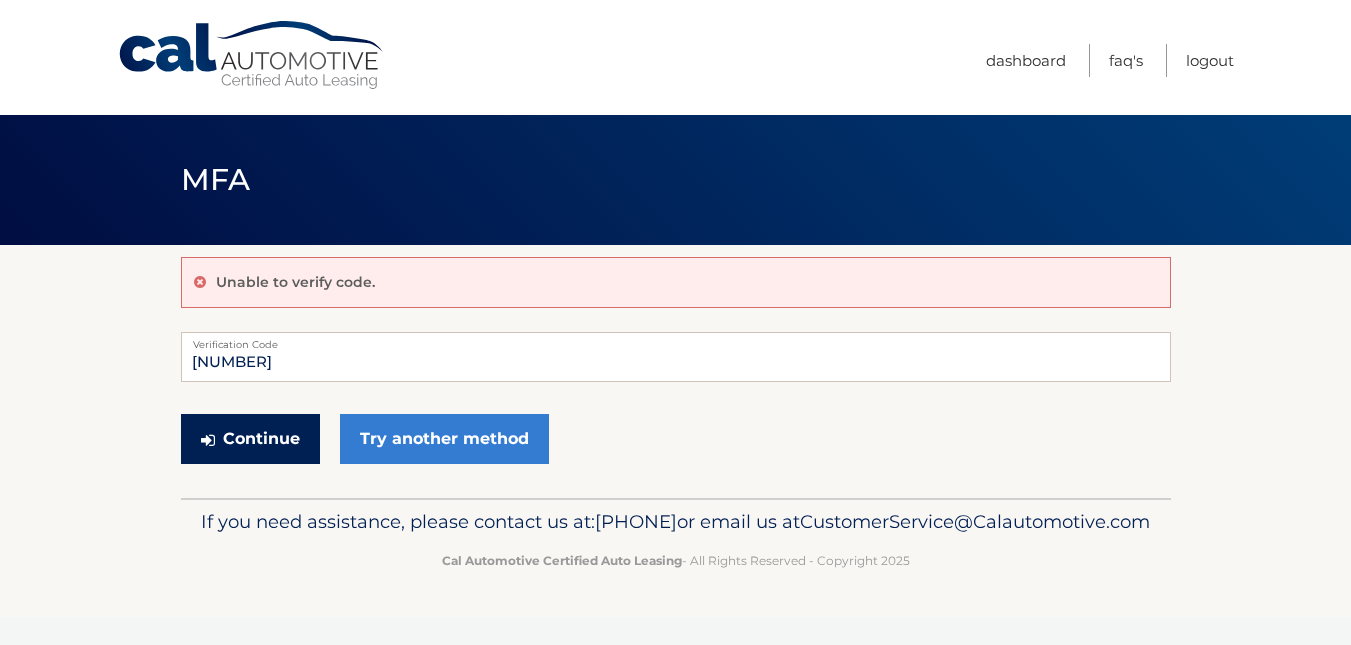 click on "Continue" at bounding box center (250, 439) 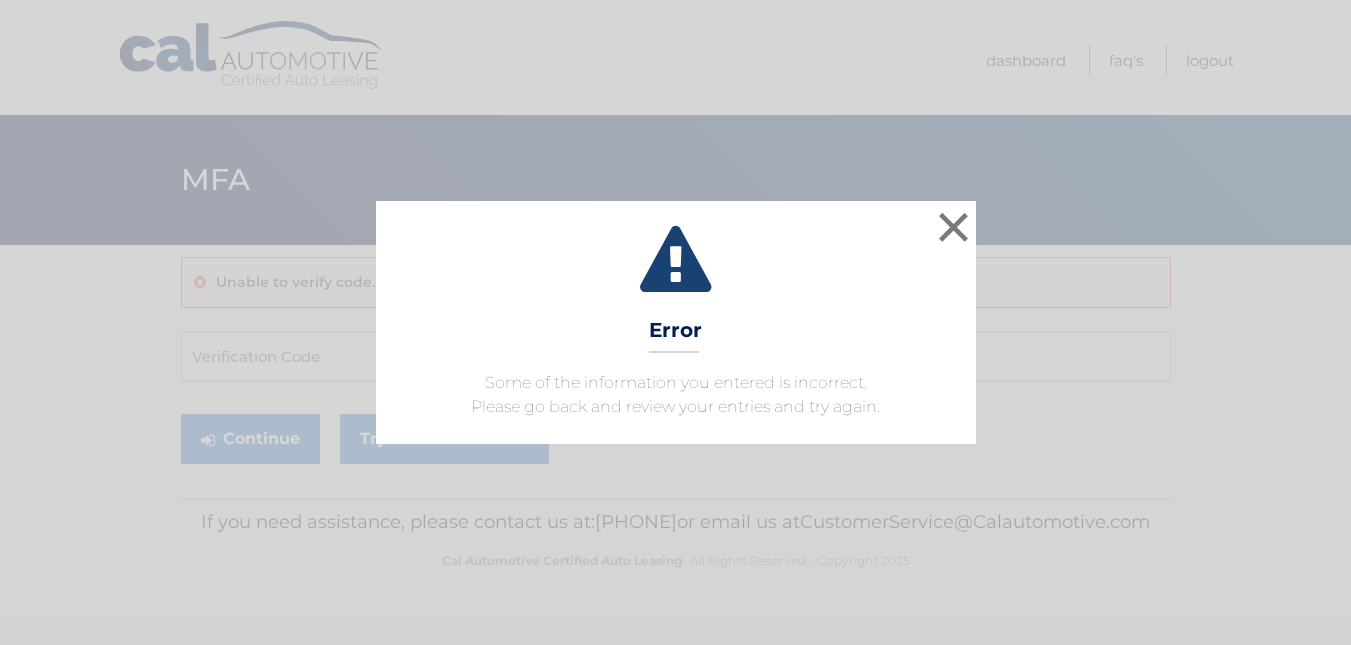 scroll, scrollTop: 0, scrollLeft: 0, axis: both 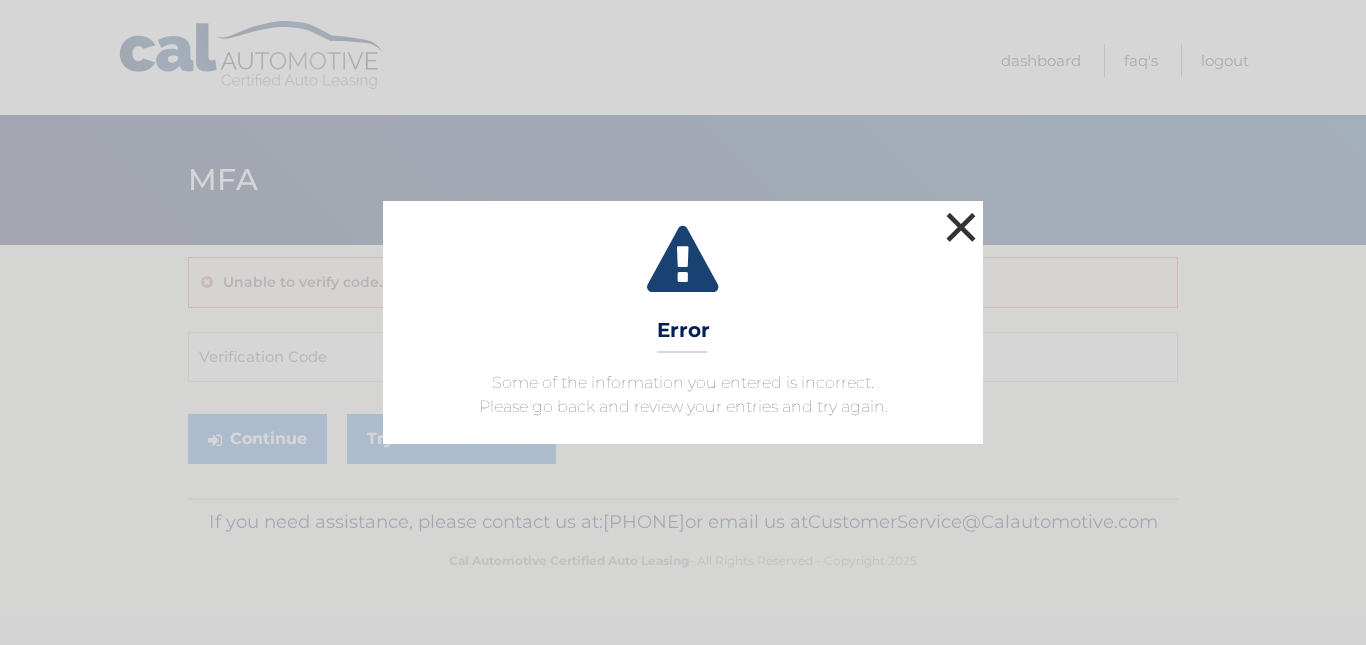 click on "×" at bounding box center (961, 227) 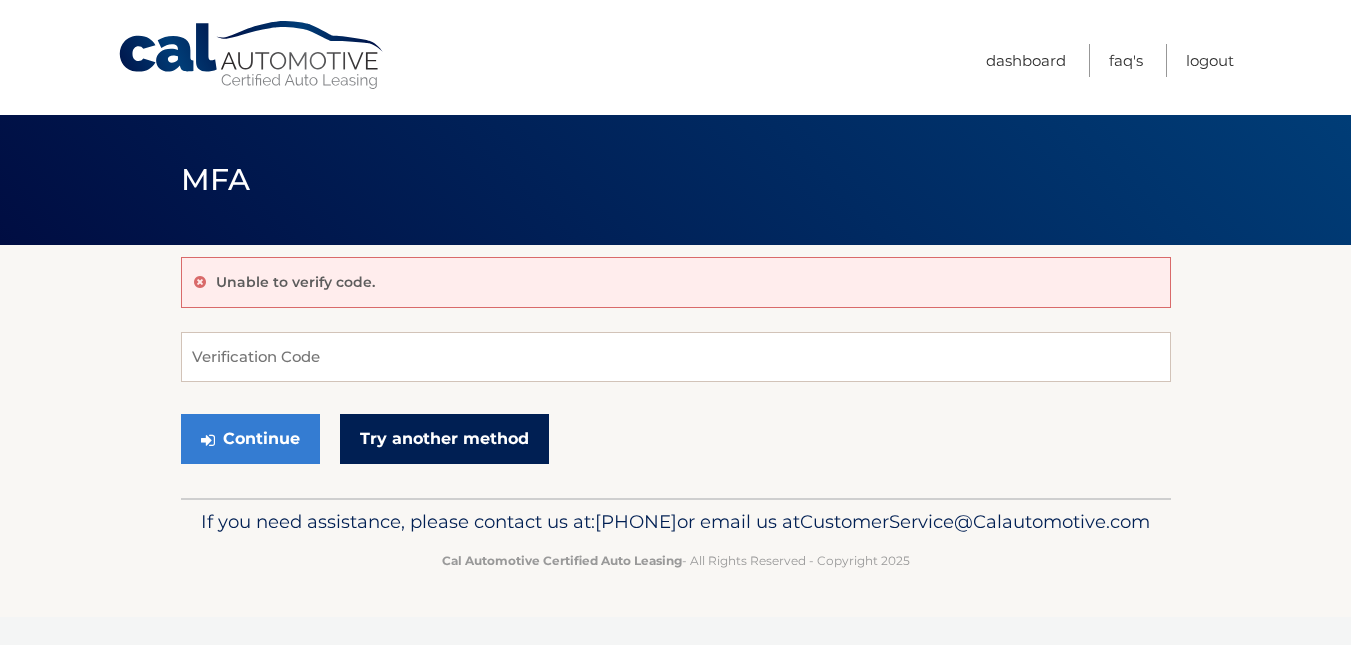 click on "Try another method" at bounding box center [444, 439] 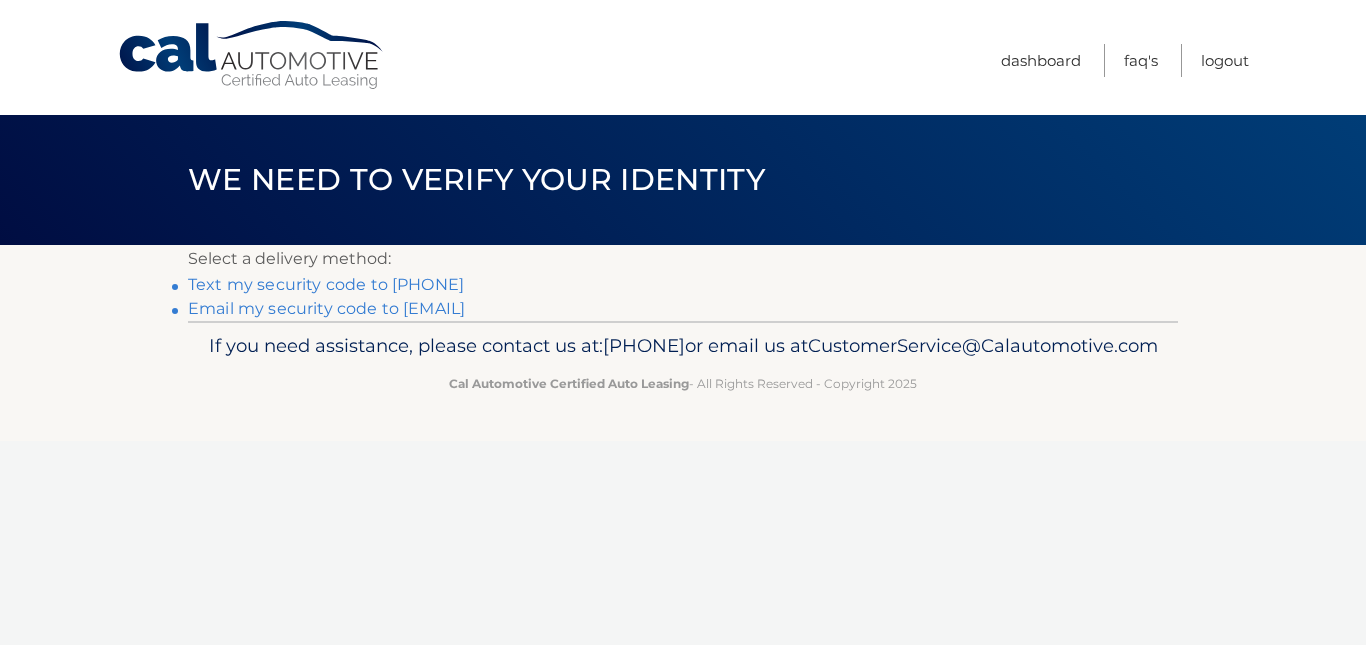 scroll, scrollTop: 0, scrollLeft: 0, axis: both 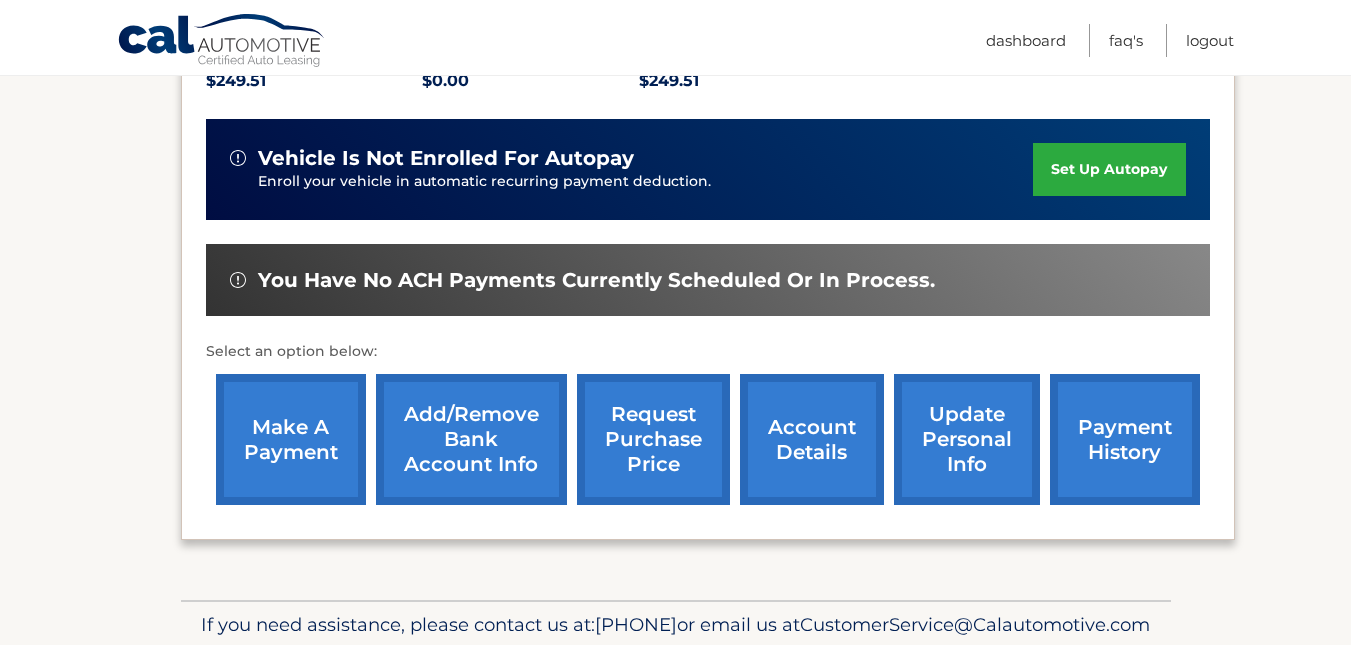 click on "make a payment" at bounding box center (291, 439) 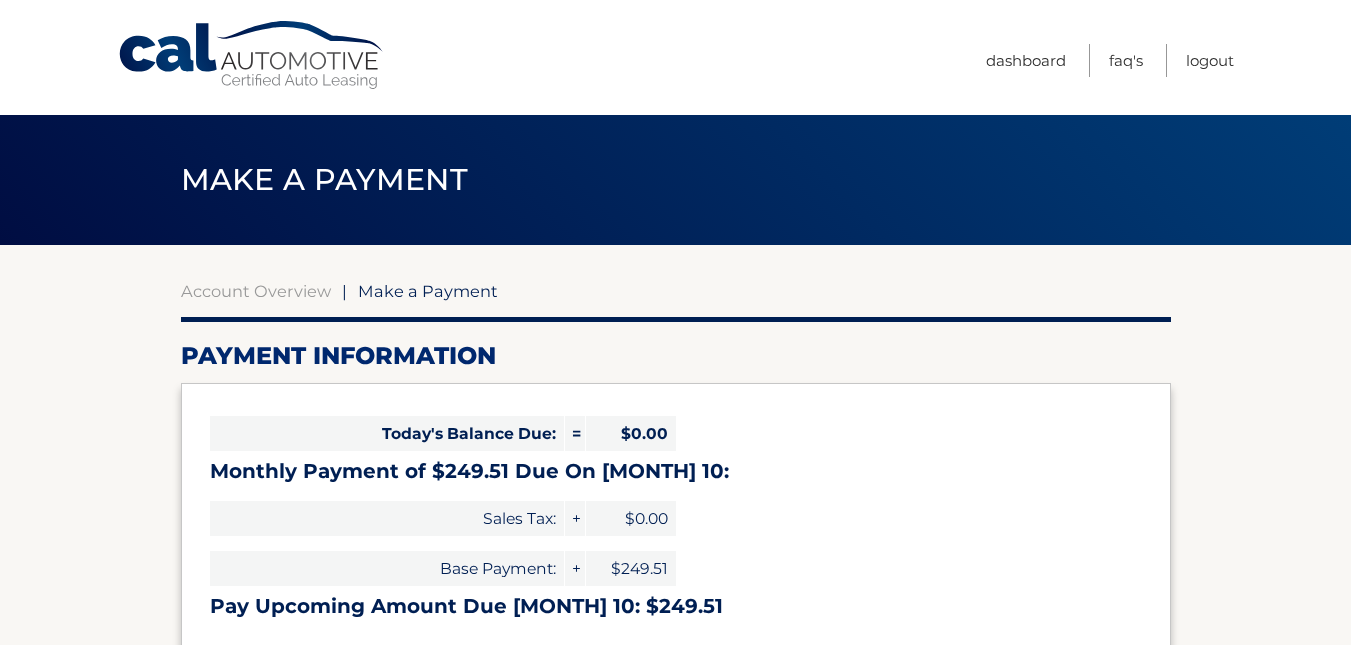 scroll, scrollTop: 0, scrollLeft: 0, axis: both 